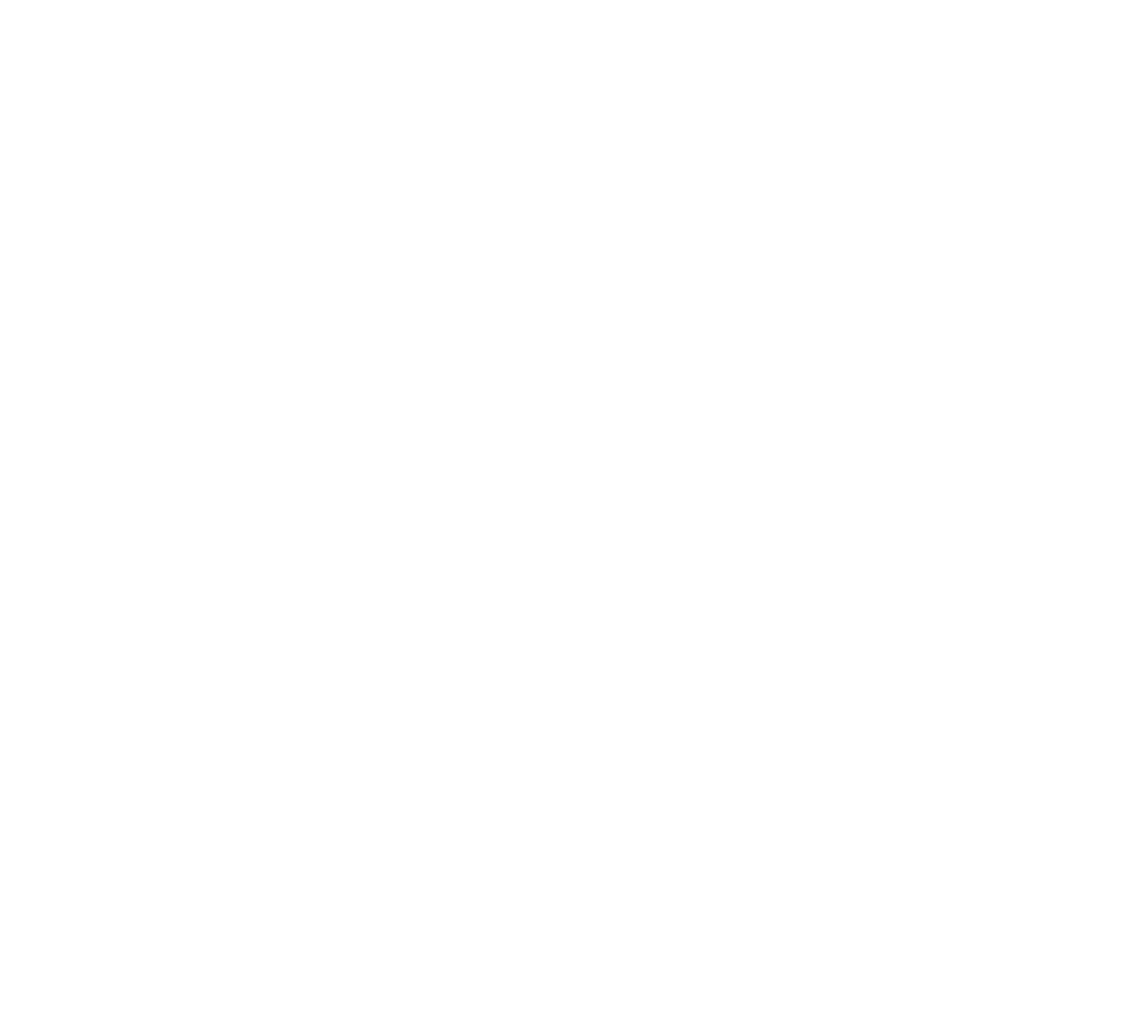 scroll, scrollTop: 4311, scrollLeft: 0, axis: vertical 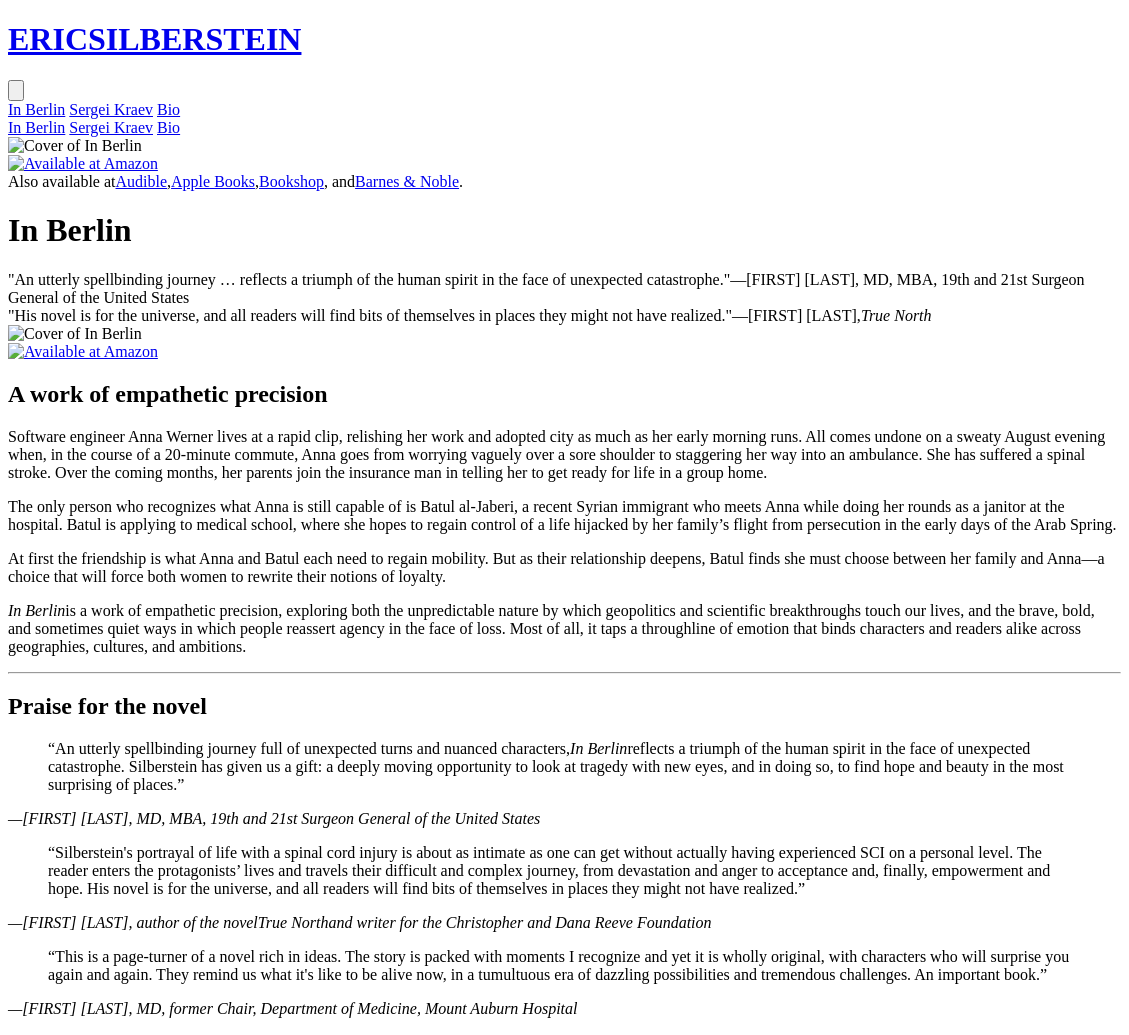 click on "Bio" at bounding box center [168, 109] 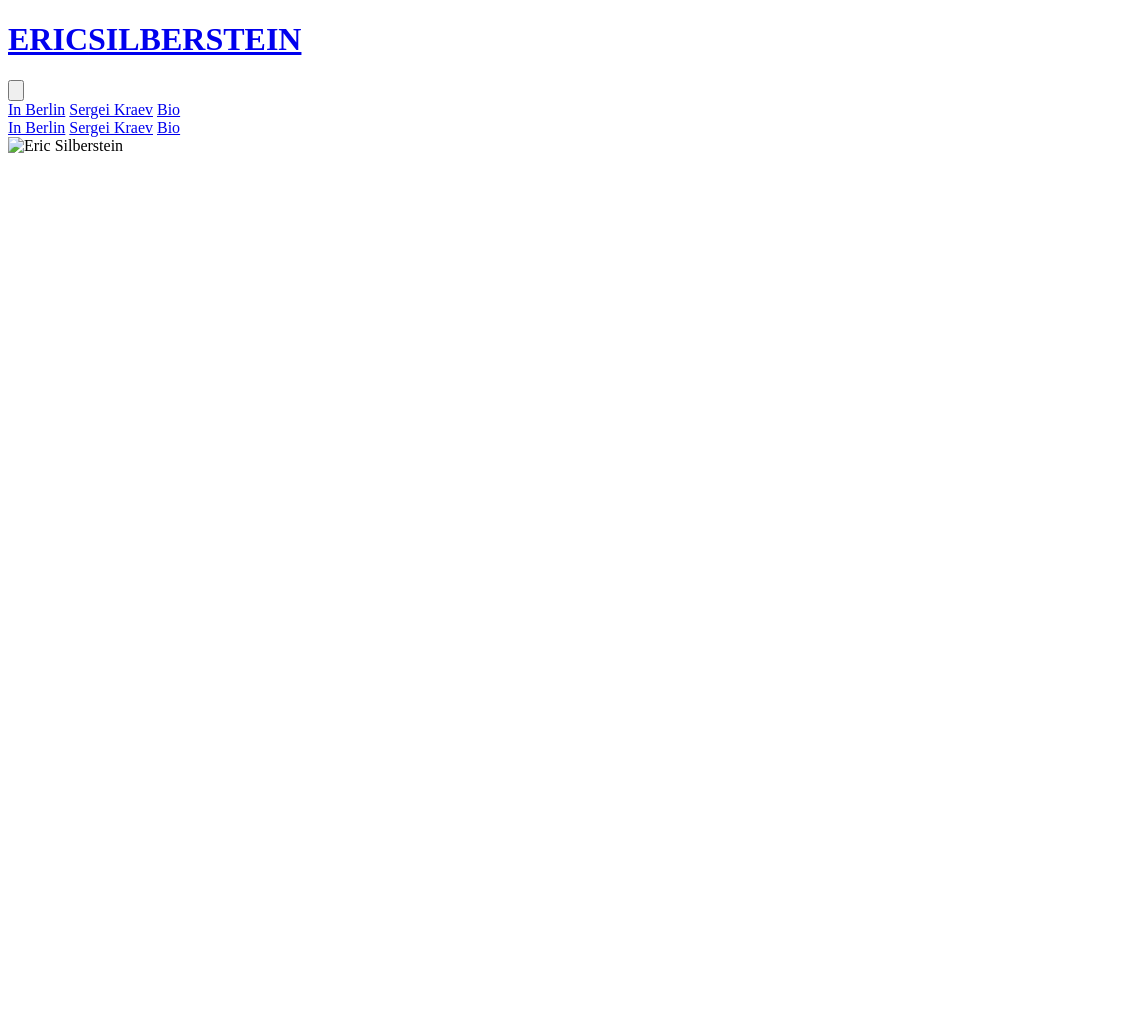 scroll, scrollTop: 0, scrollLeft: 0, axis: both 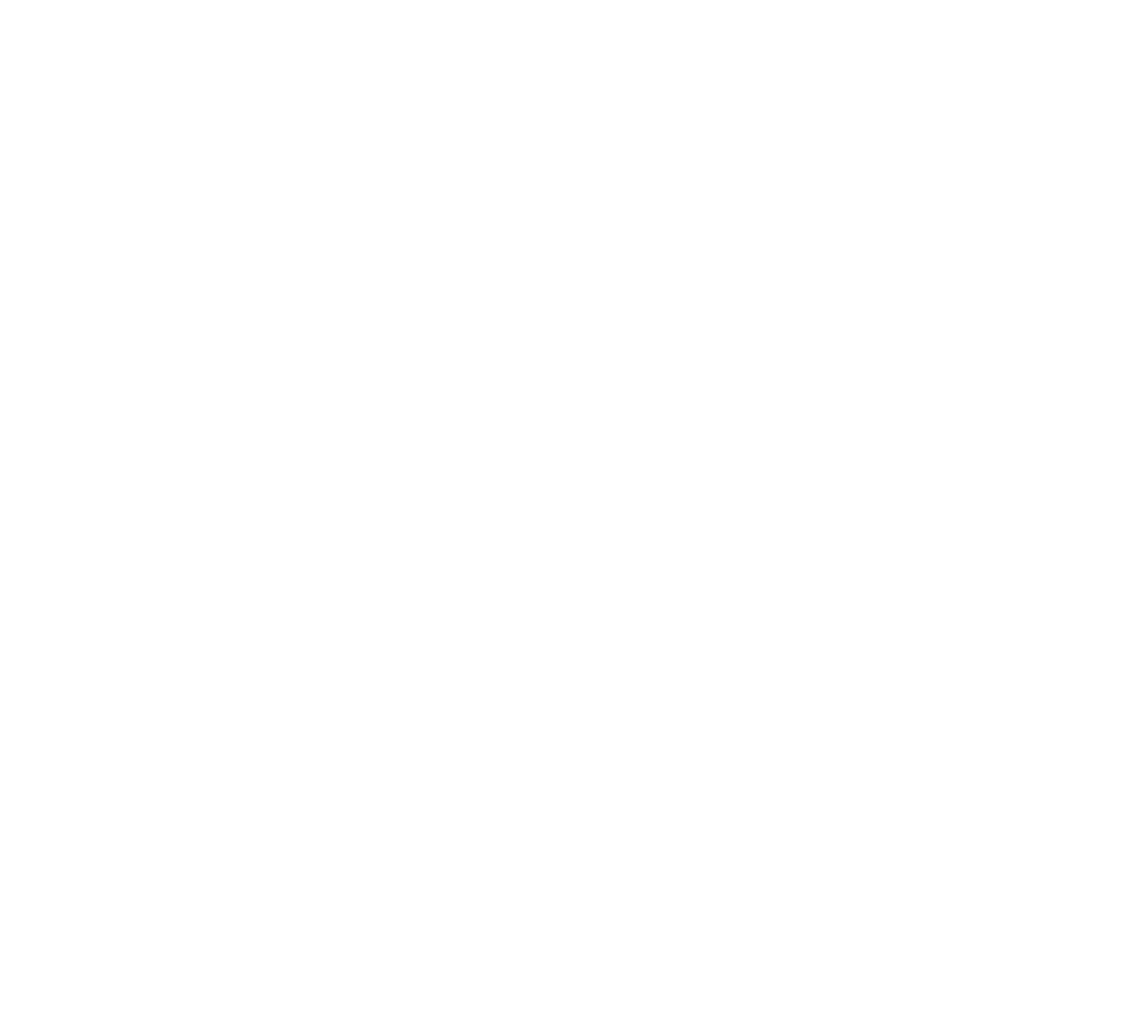 click at bounding box center [564, 6185] 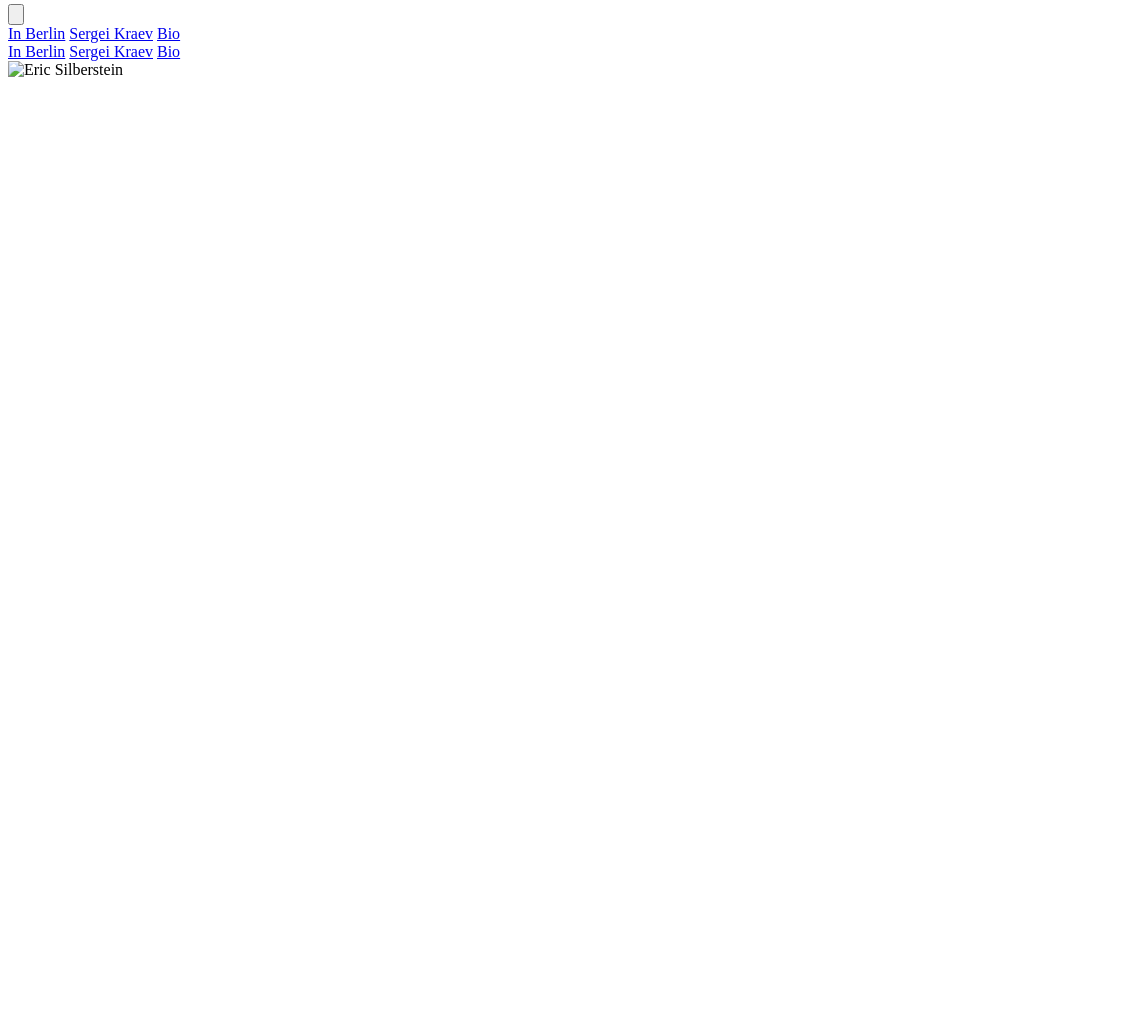 scroll, scrollTop: 0, scrollLeft: 0, axis: both 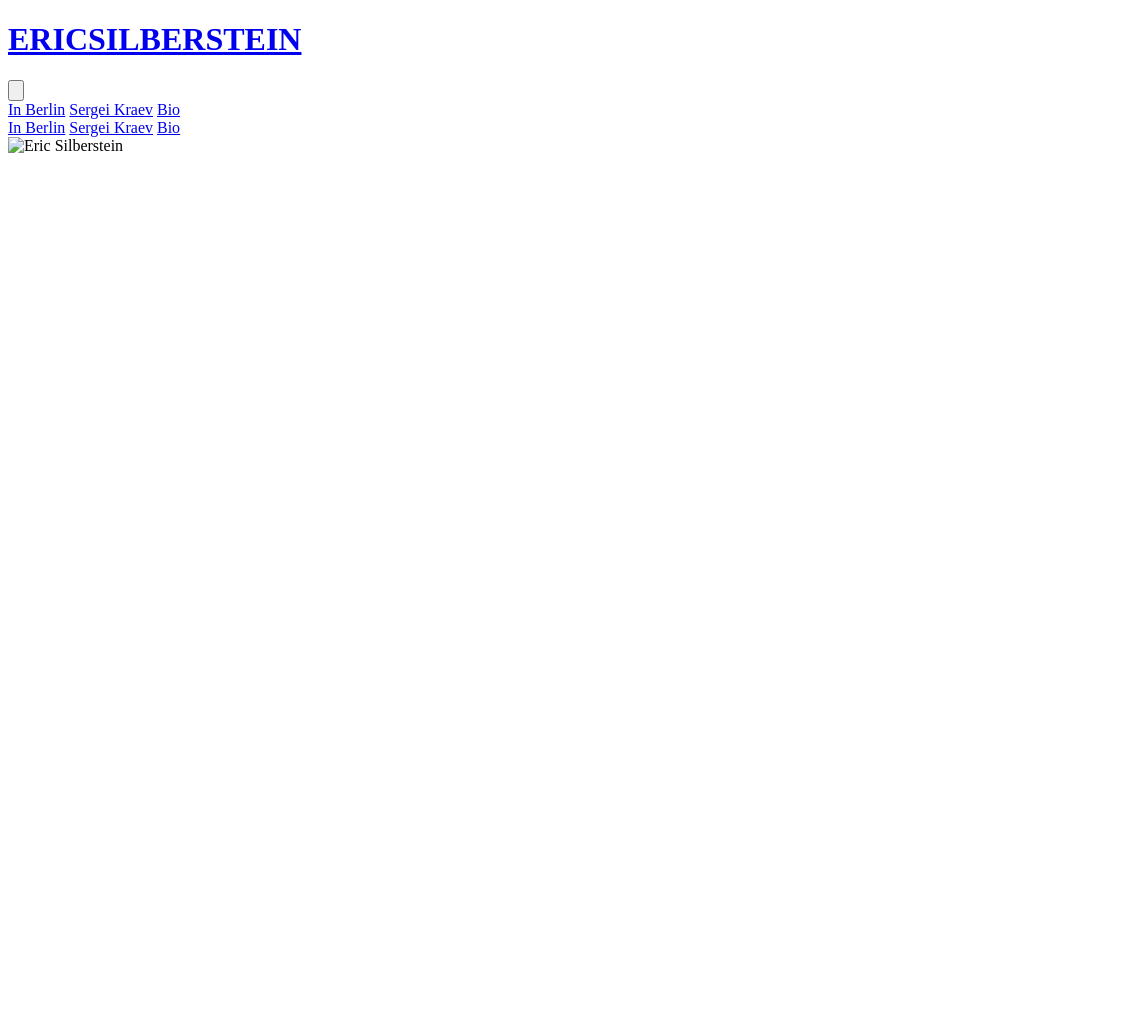 click on "[FIRST]  [LAST]" at bounding box center [154, 39] 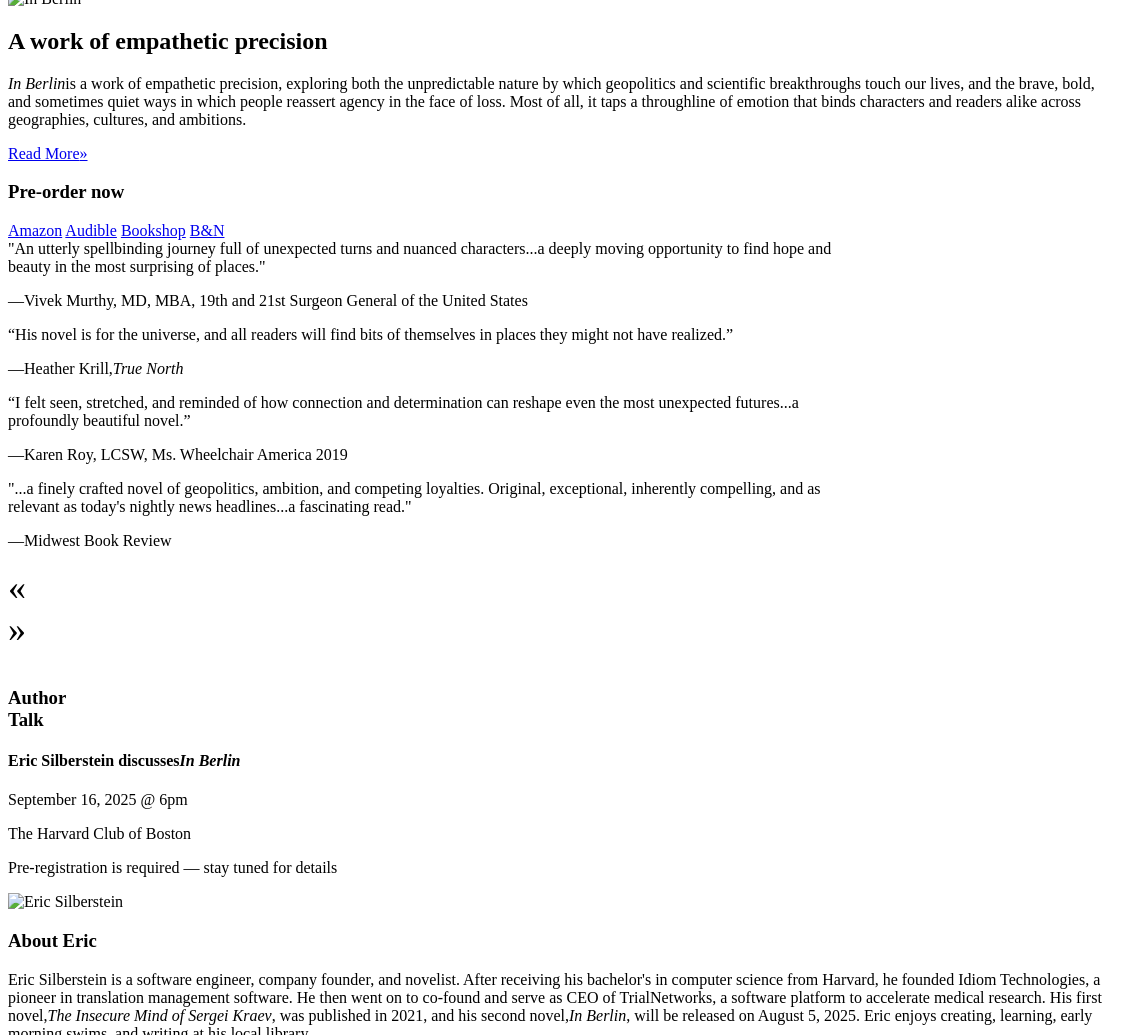 scroll, scrollTop: 0, scrollLeft: 0, axis: both 